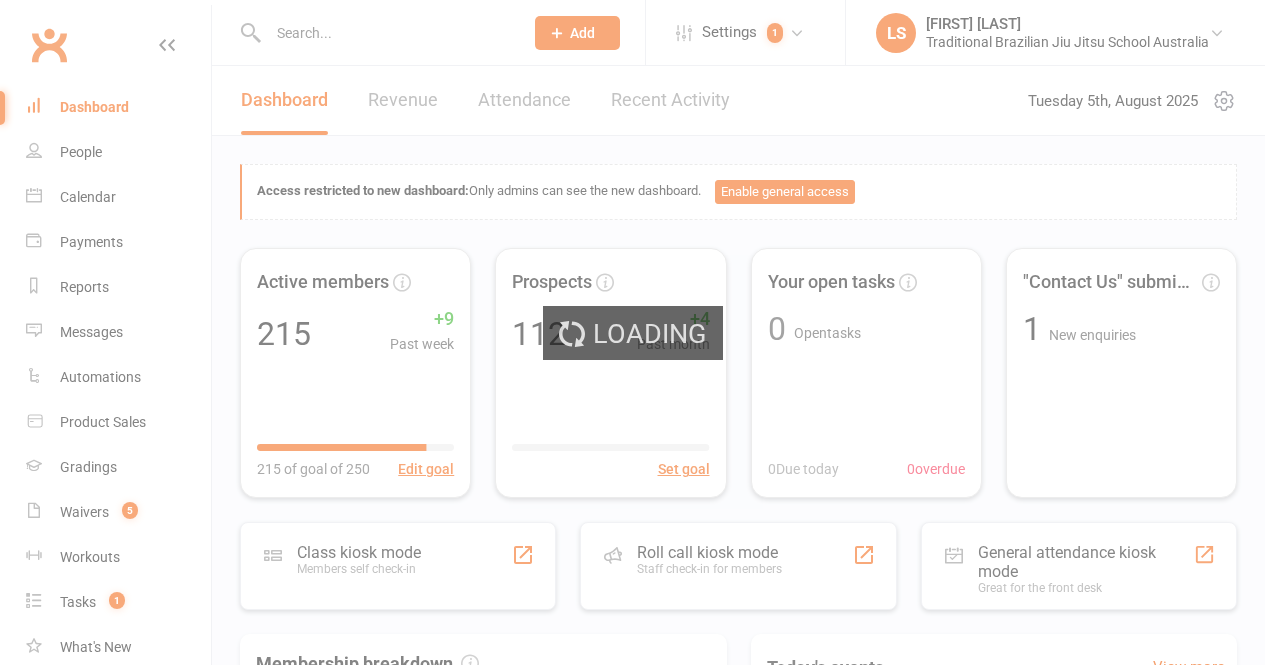 scroll, scrollTop: 0, scrollLeft: 0, axis: both 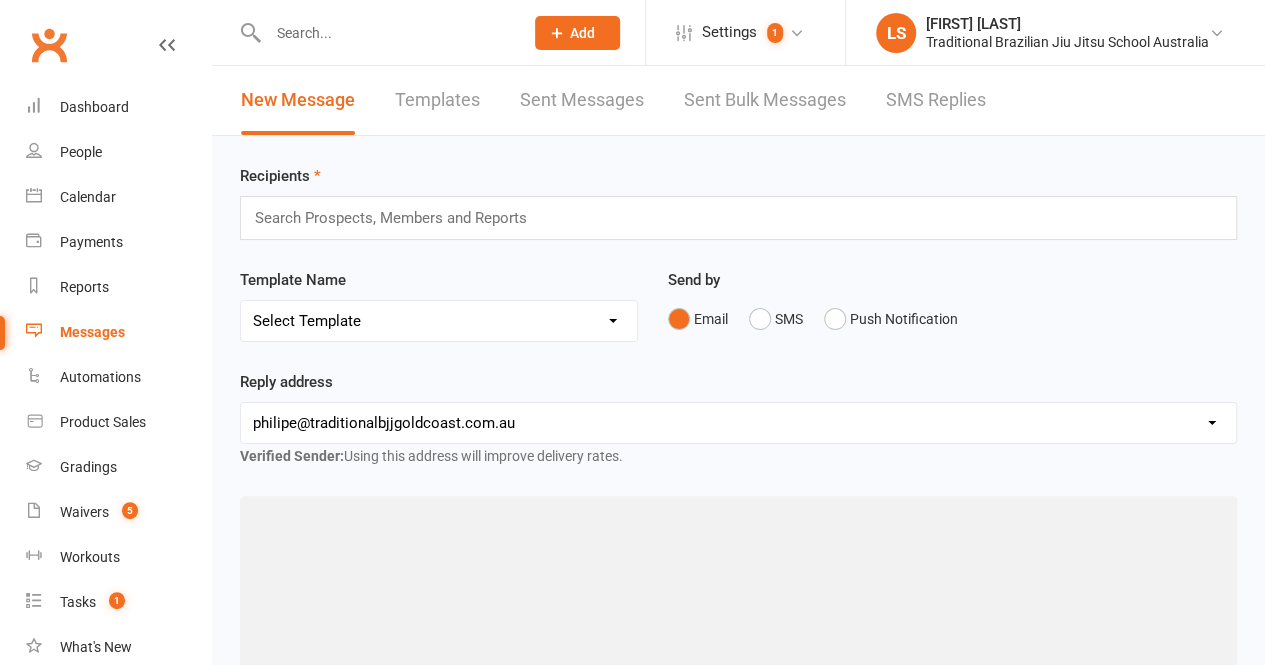 click on "Templates" at bounding box center (437, 100) 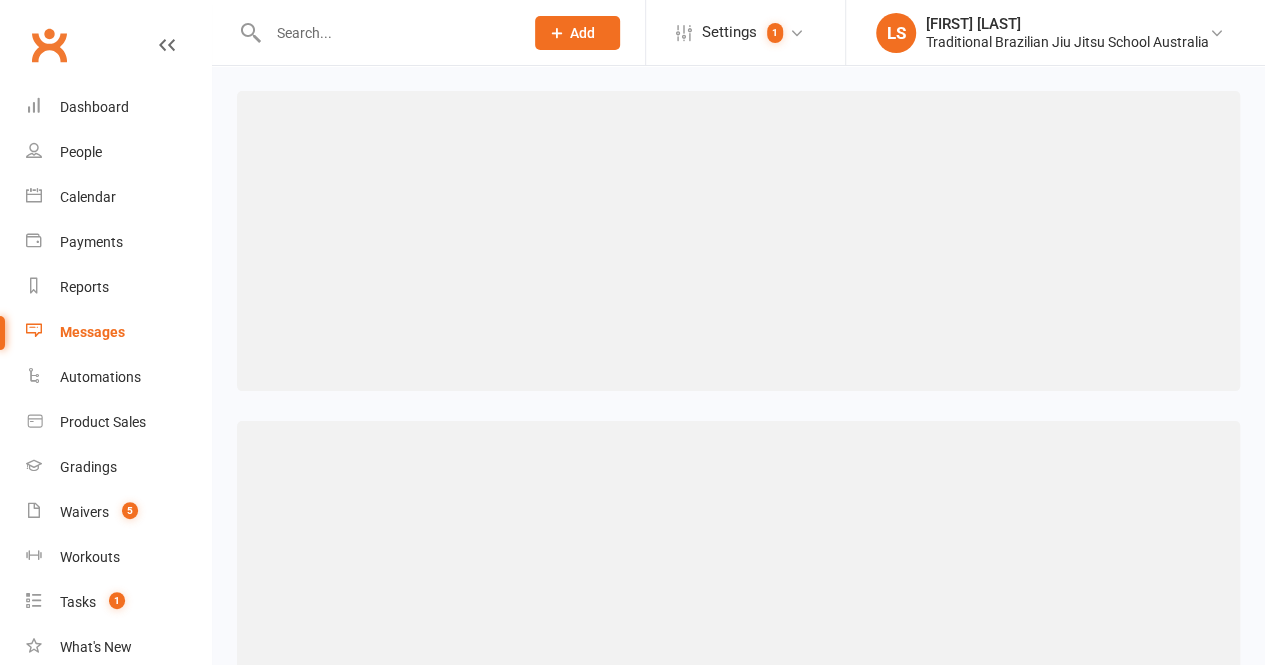 click at bounding box center [738, 571] 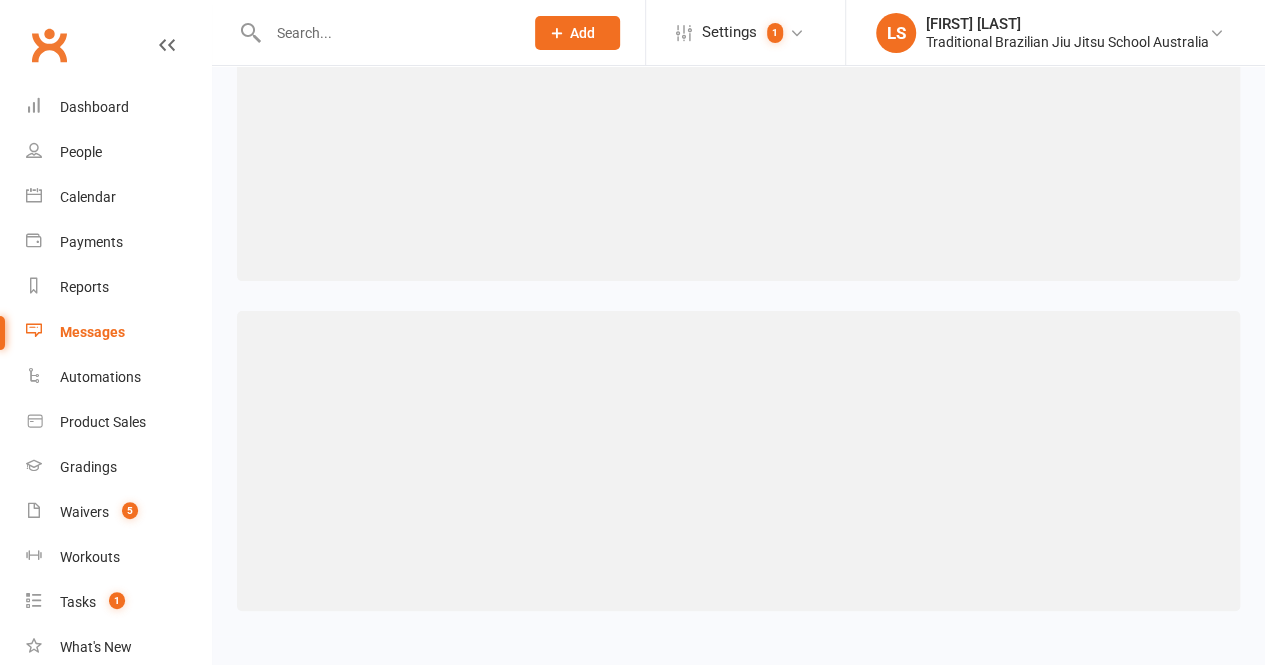 scroll, scrollTop: 0, scrollLeft: 0, axis: both 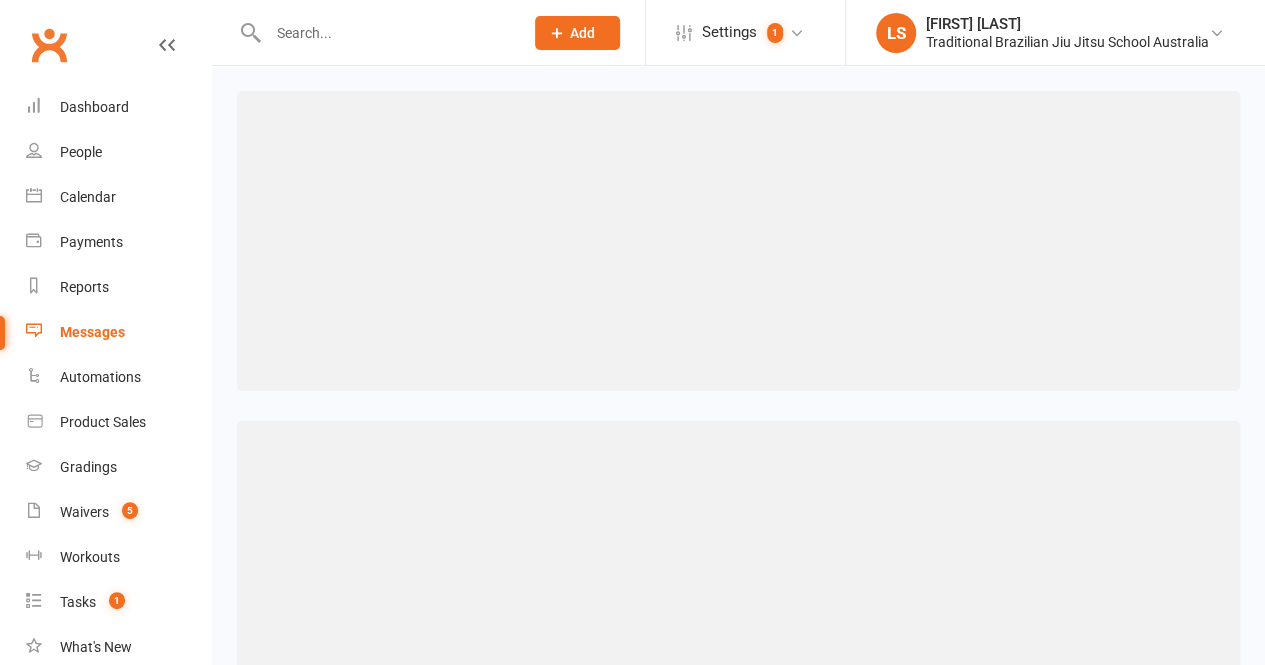 click at bounding box center [738, 406] 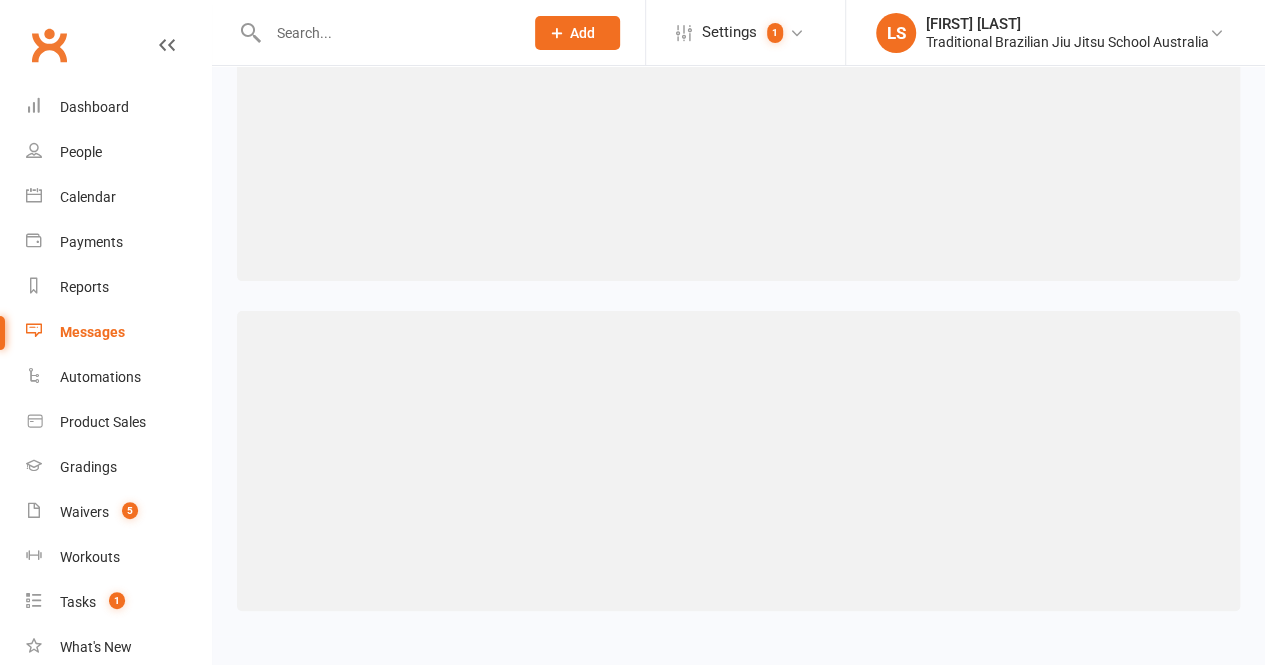 scroll, scrollTop: 0, scrollLeft: 0, axis: both 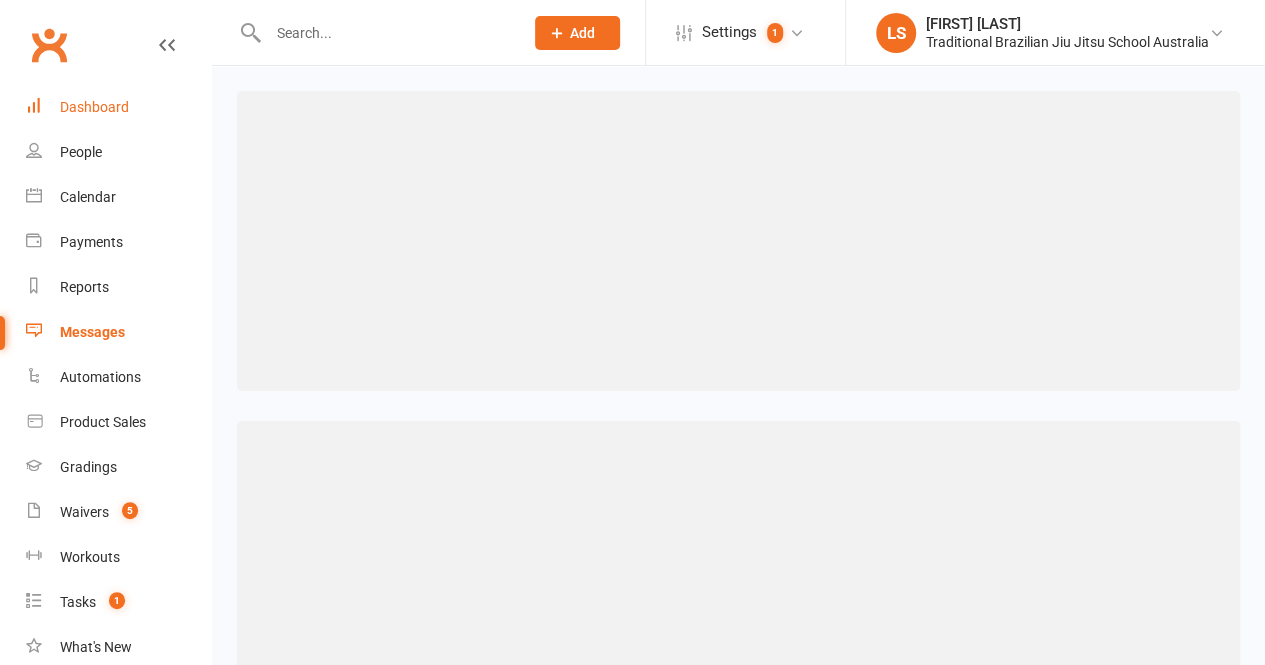 click on "Dashboard" at bounding box center (118, 107) 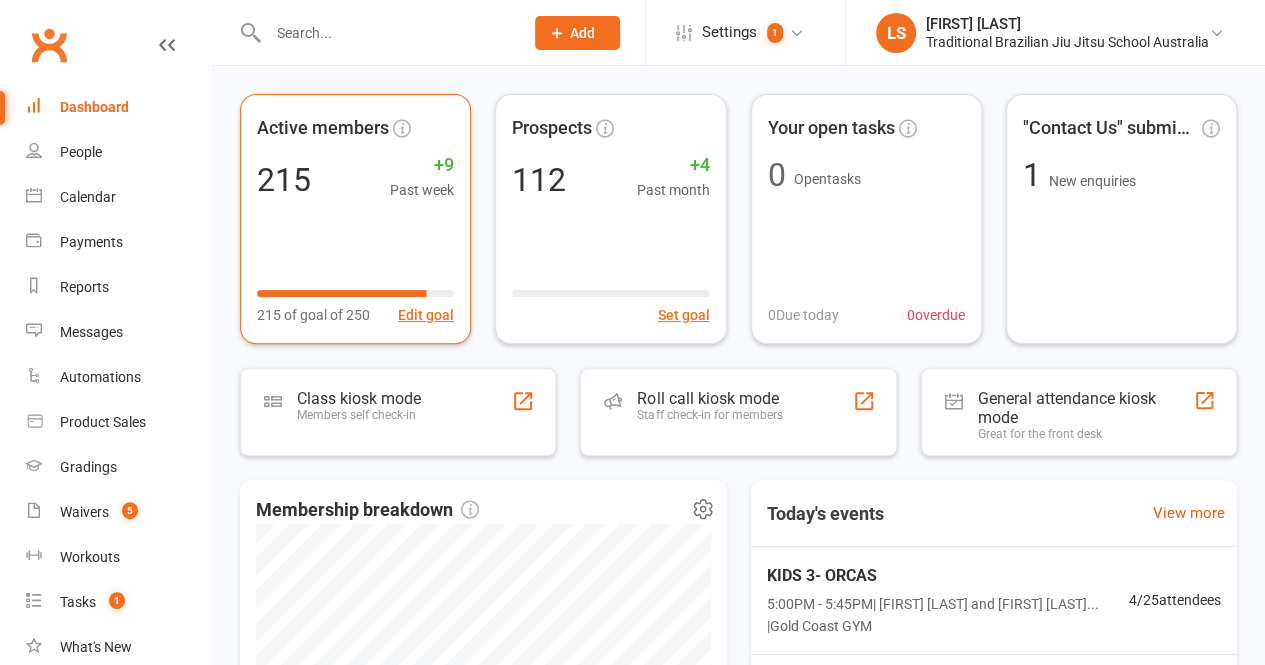scroll, scrollTop: 152, scrollLeft: 0, axis: vertical 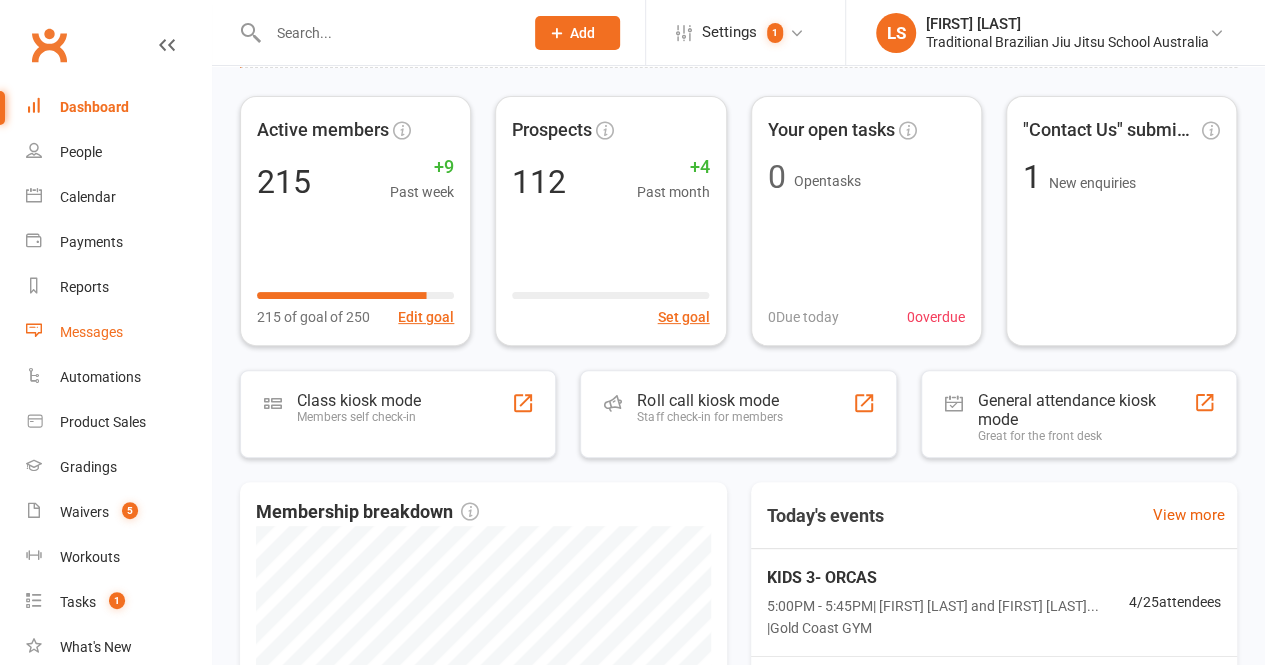 click on "Messages" at bounding box center (118, 332) 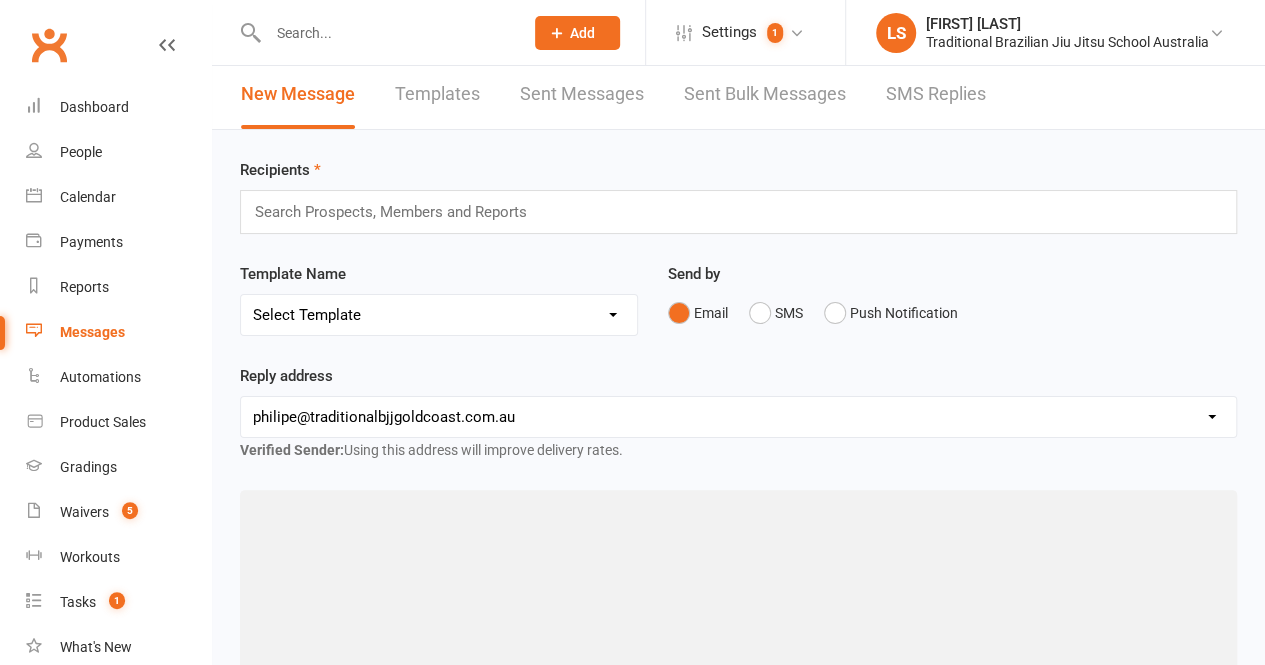 scroll, scrollTop: 8, scrollLeft: 0, axis: vertical 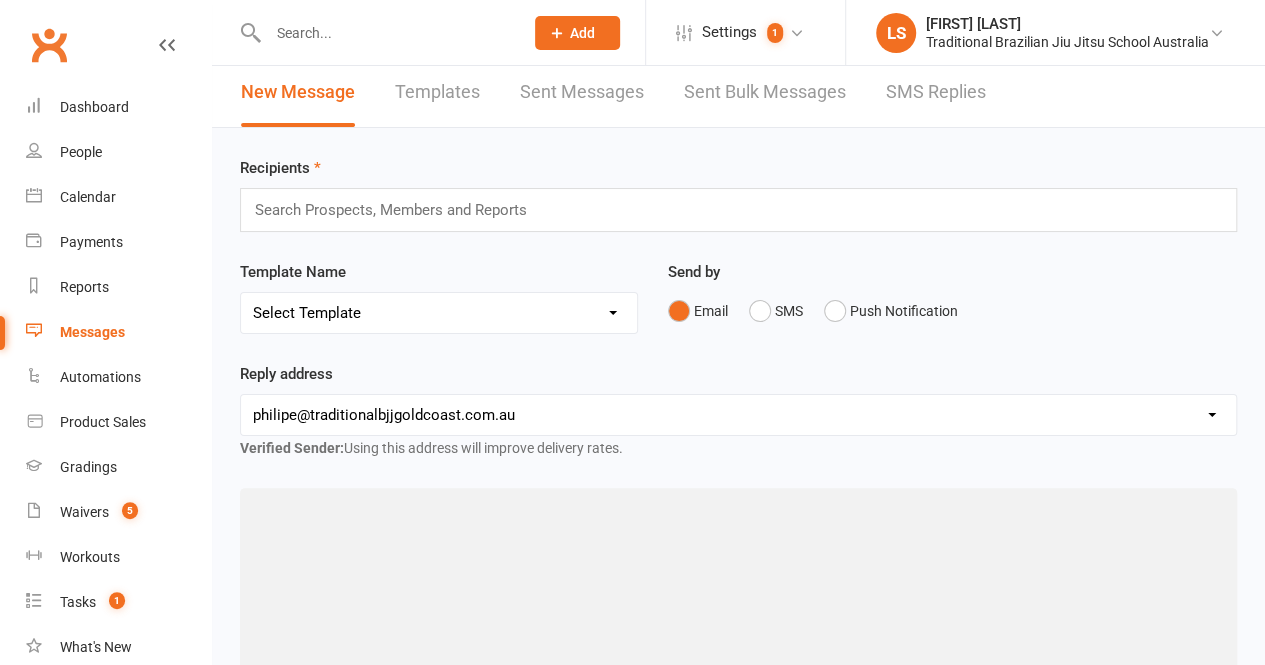 click on "Select Template [Email] CANCELED MEMBERS [Email] CANCEL MEMBERSHIP [Email] Australia Day [Email] CHANGE CLASS TIMES  [Email] Footy confirmation [Email] Kids School Holiday schedule [Email] School holidays time kids  [Email] FREE TRIAL CONFIRMATION [Email] Trial Complete  [Email] Black Friday [Email] change of location [Email] Comp and Grading [Email] end of the year  [Email] GOOGLE REVIEW [Email] grading invite Aug 2025 [SMS] HAPPY BIRTHDAY [Email] Happy Birthday ! [Email] GRADING REAL [Email] Membership Suspension [Email] 10 pack expiry [Email] MAT  ETIQUETTE [Email] WELCOME MEMBER [SMS] Card expiring [SMS] failed payment  [Email] Grading Charge kids  [Email] Payment Failed" at bounding box center (439, 313) 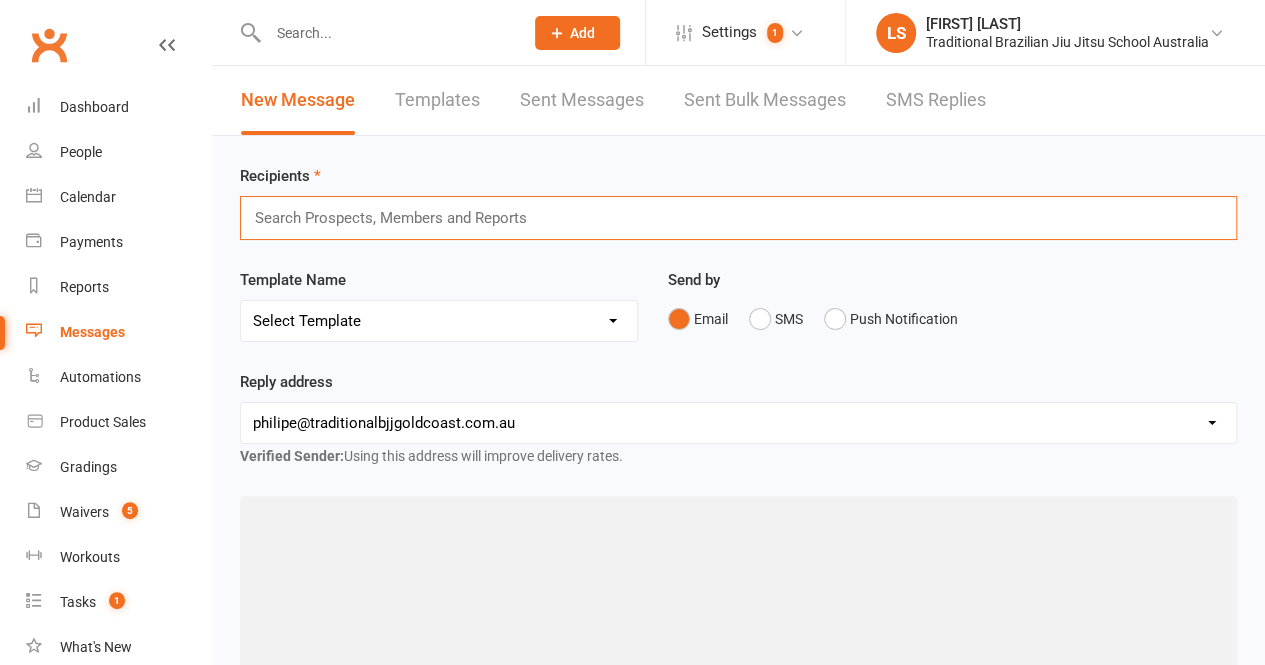 click at bounding box center [399, 218] 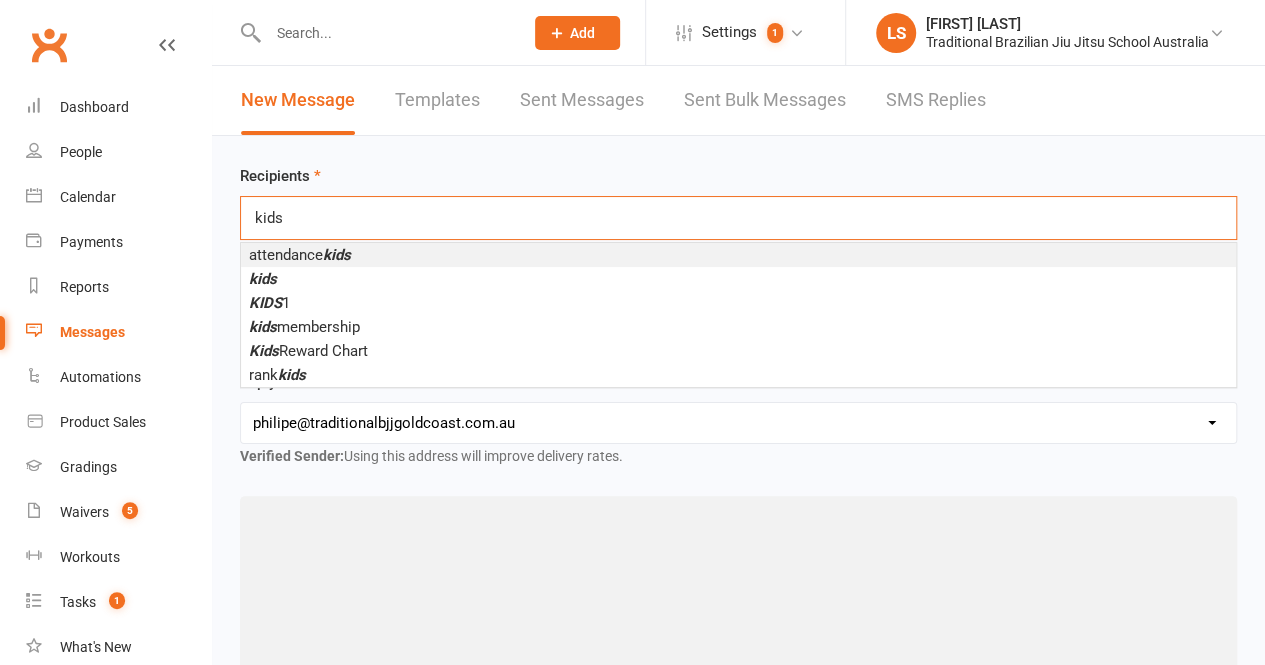type on "kids" 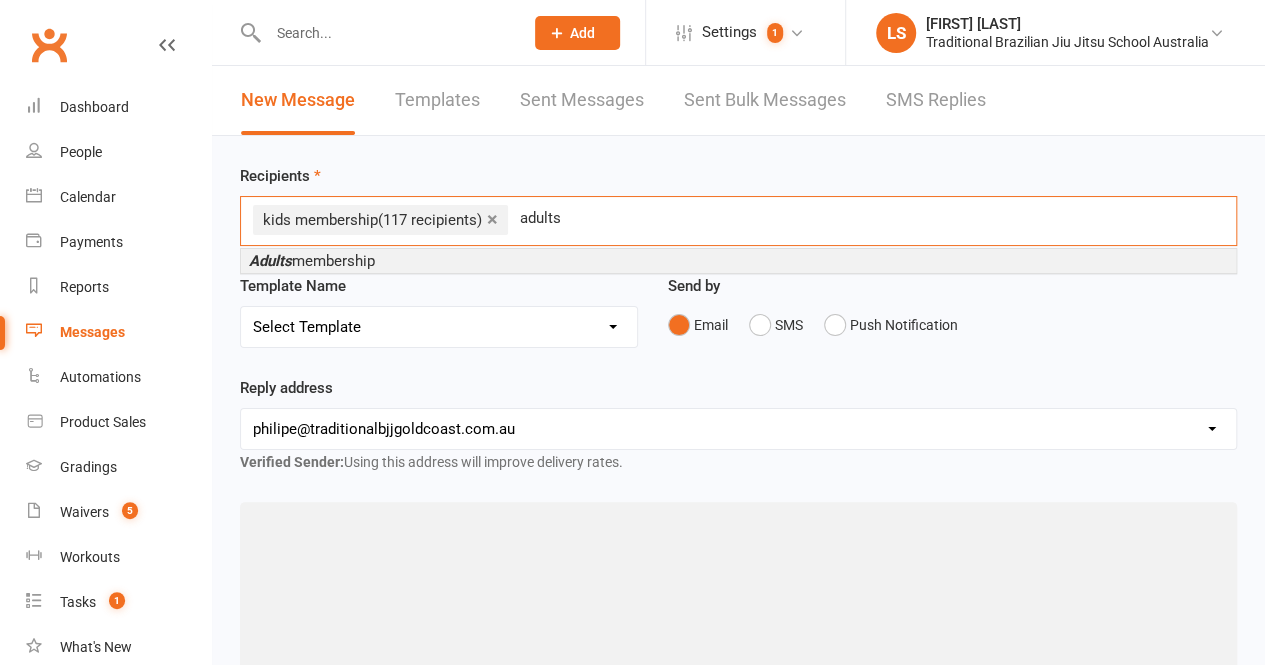 type on "adults" 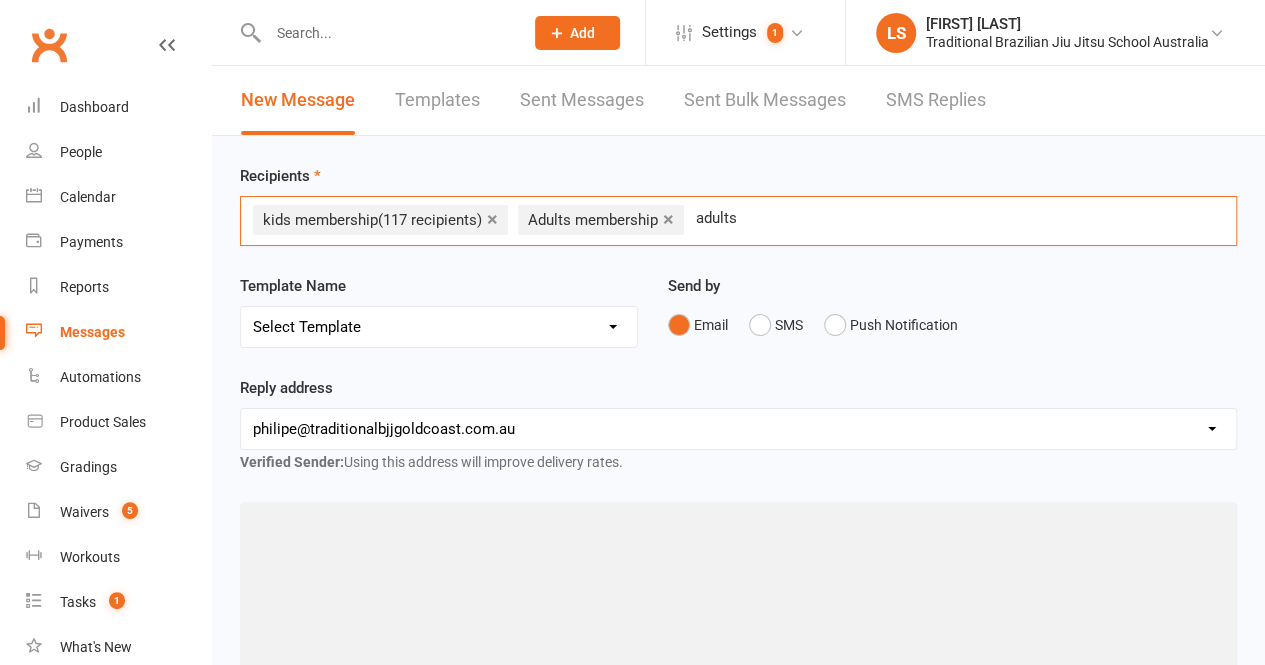 type 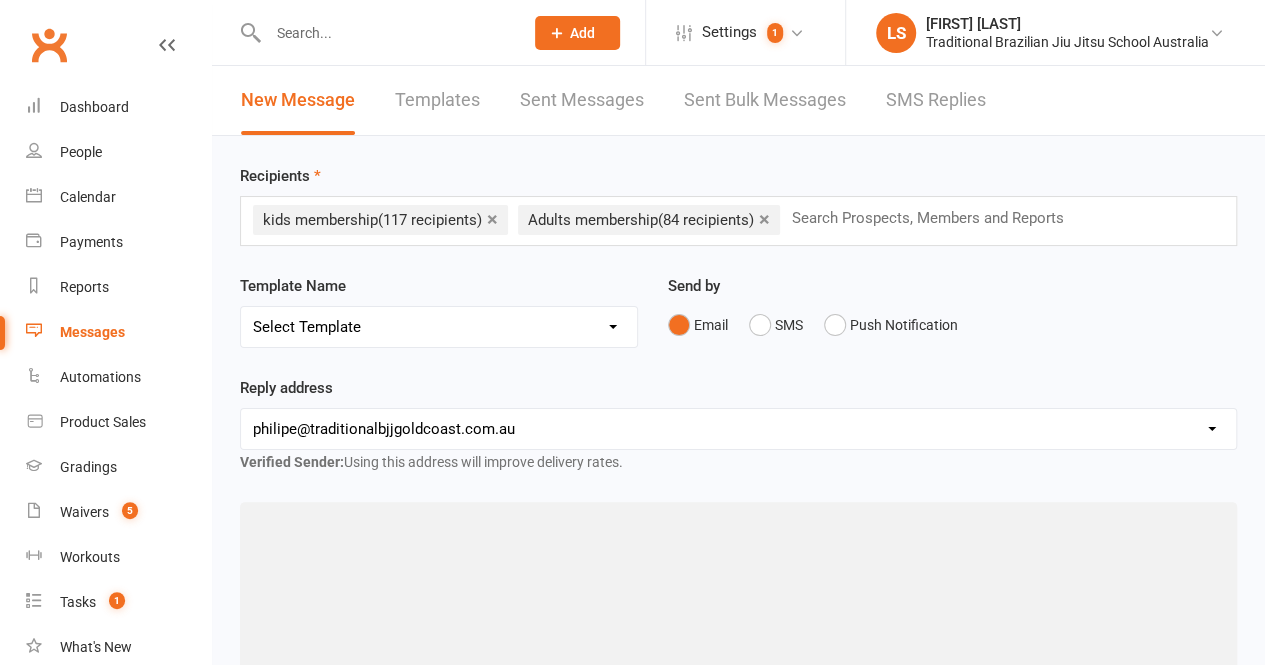 click on "Select Template [Email] CANCELED MEMBERS [Email] CANCEL MEMBERSHIP [Email] Australia Day [Email] CHANGE CLASS TIMES  [Email] Footy confirmation [Email] Kids School Holiday schedule [Email] School holidays time kids  [Email] FREE TRIAL CONFIRMATION [Email] Trial Complete  [Email] Black Friday [Email] change of location [Email] Comp and Grading [Email] end of the year  [Email] GOOGLE REVIEW [Email] grading invite Aug 2025 [SMS] HAPPY BIRTHDAY [Email] Happy Birthday ! [Email] GRADING REAL [Email] Membership Suspension [Email] 10 pack expiry [Email] MAT  ETIQUETTE [Email] WELCOME MEMBER [SMS] Card expiring [SMS] failed payment  [Email] Grading Charge kids  [Email] Payment Failed" at bounding box center (439, 327) 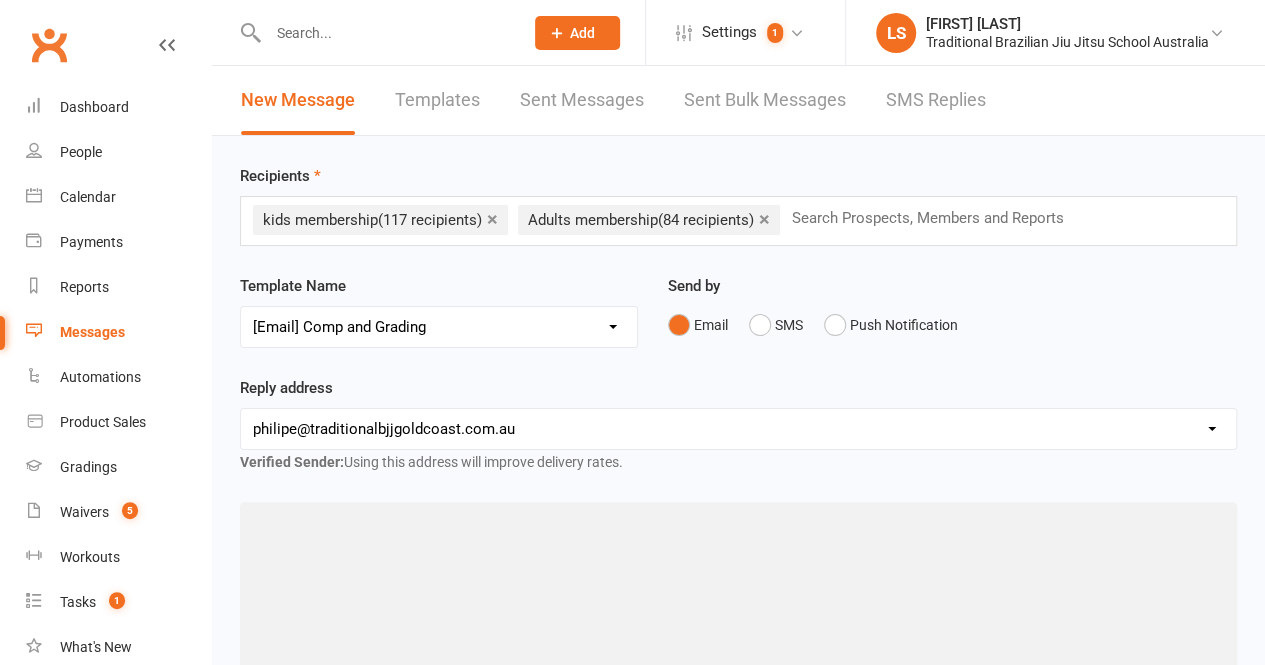 click on "Select Template [Email] CANCELED MEMBERS [Email] CANCEL MEMBERSHIP [Email] Australia Day [Email] CHANGE CLASS TIMES  [Email] Footy confirmation [Email] Kids School Holiday schedule [Email] School holidays time kids  [Email] FREE TRIAL CONFIRMATION [Email] Trial Complete  [Email] Black Friday [Email] change of location [Email] Comp and Grading [Email] end of the year  [Email] GOOGLE REVIEW [Email] grading invite Aug 2025 [SMS] HAPPY BIRTHDAY [Email] Happy Birthday ! [Email] GRADING REAL [Email] Membership Suspension [Email] 10 pack expiry [Email] MAT  ETIQUETTE [Email] WELCOME MEMBER [SMS] Card expiring [SMS] failed payment  [Email] Grading Charge kids  [Email] Payment Failed" at bounding box center [439, 327] 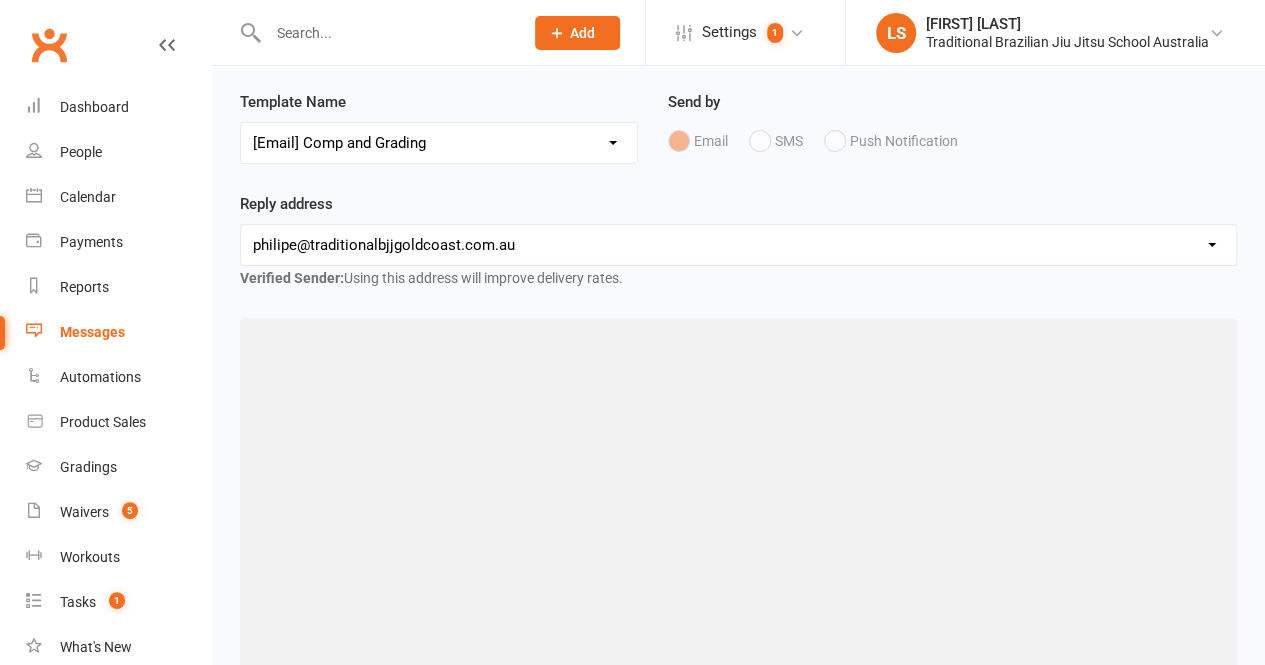 scroll, scrollTop: 0, scrollLeft: 0, axis: both 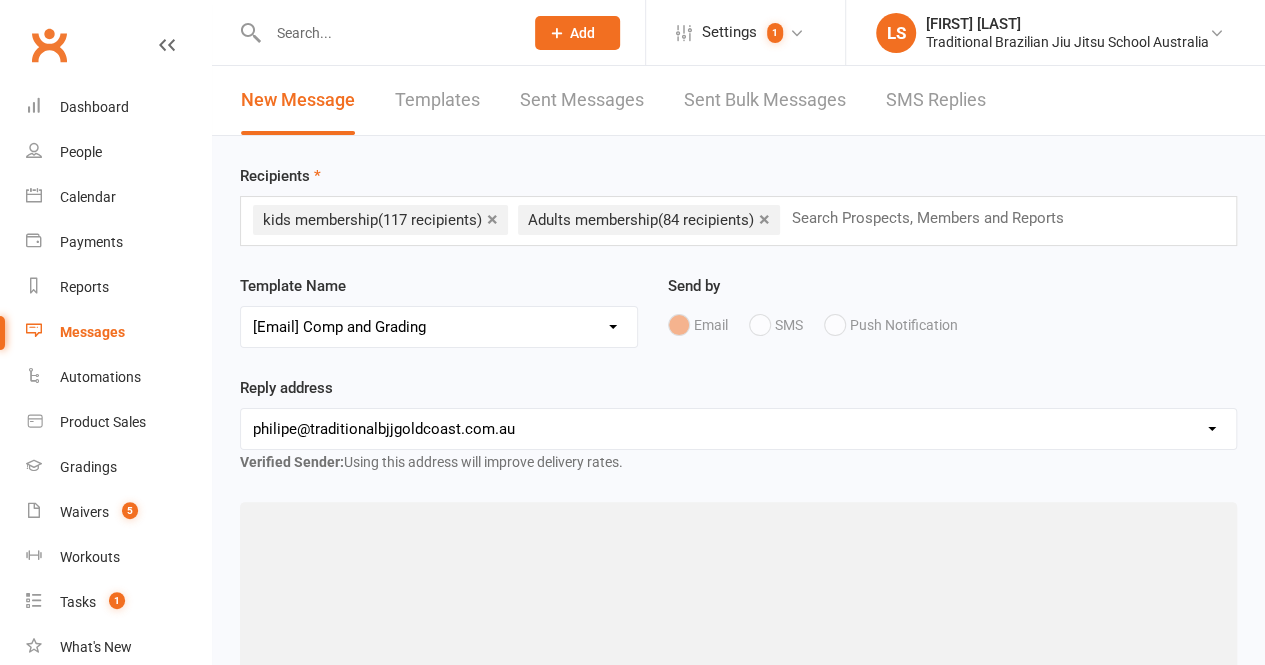 click on "Templates" at bounding box center (437, 100) 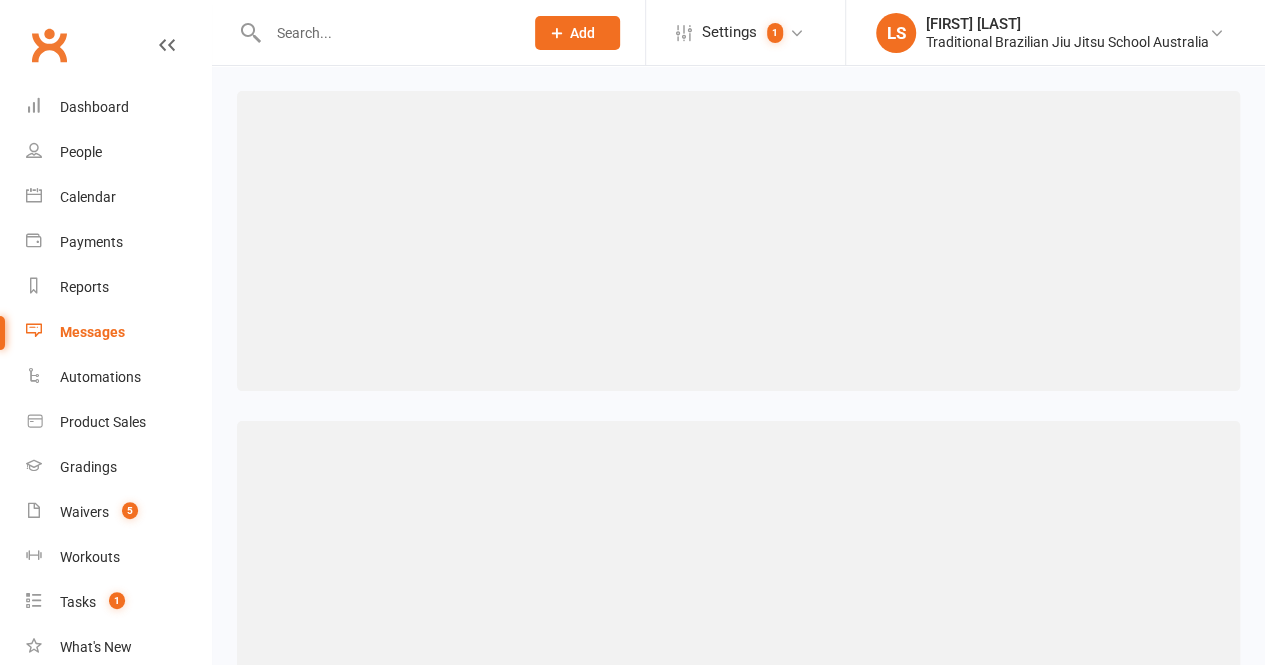click at bounding box center [738, 241] 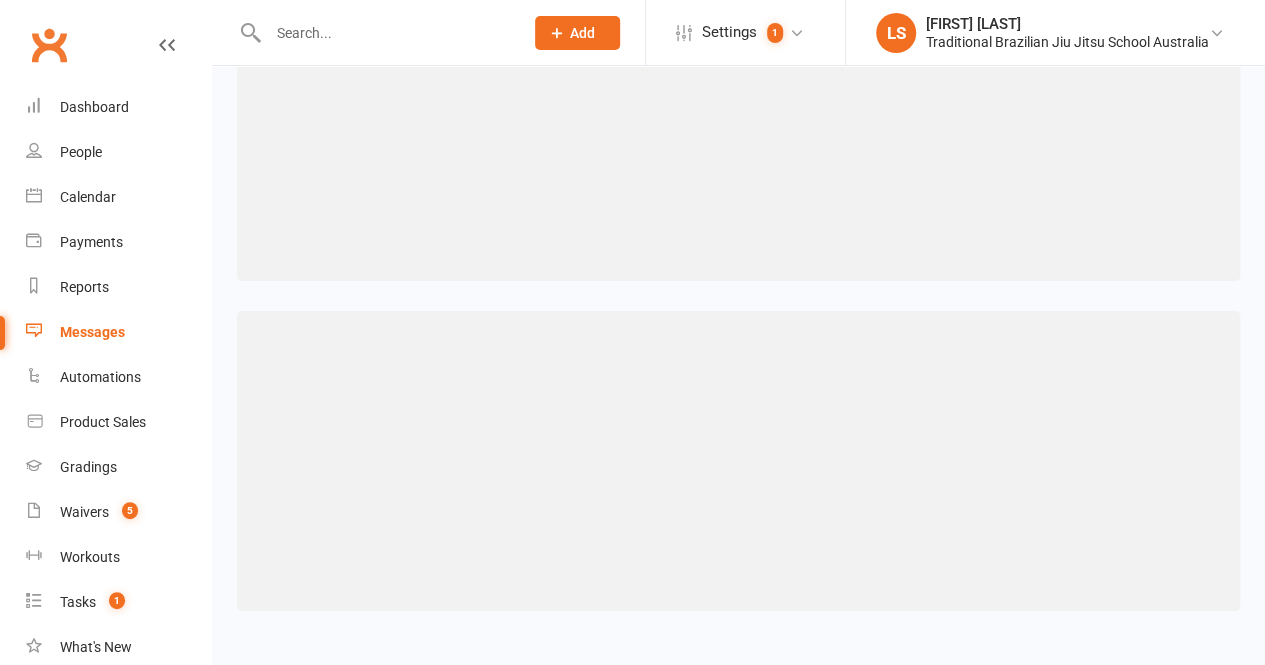 scroll, scrollTop: 0, scrollLeft: 0, axis: both 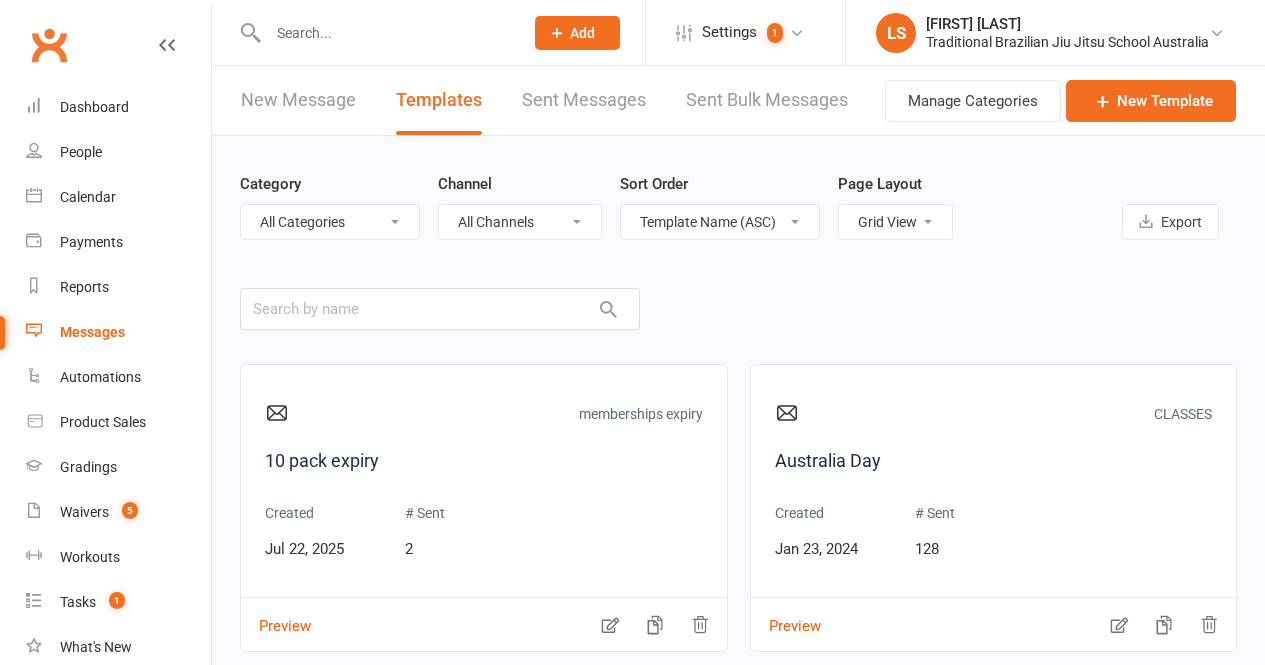 select on "grid" 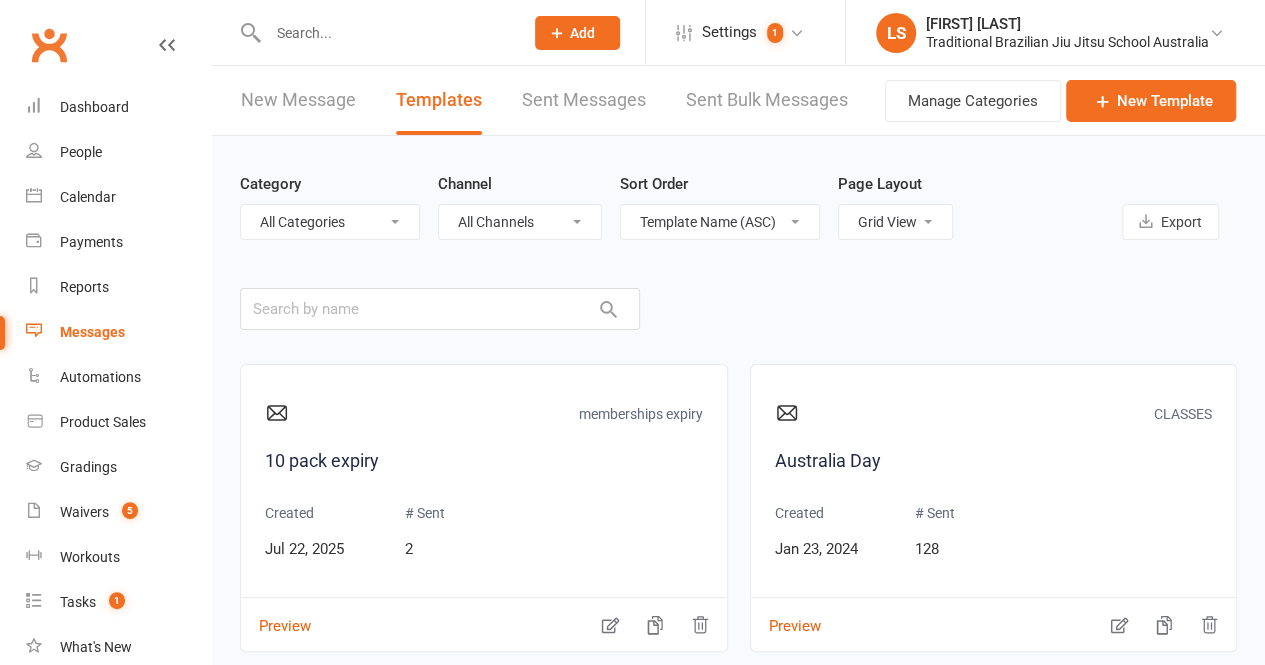 scroll, scrollTop: 0, scrollLeft: 0, axis: both 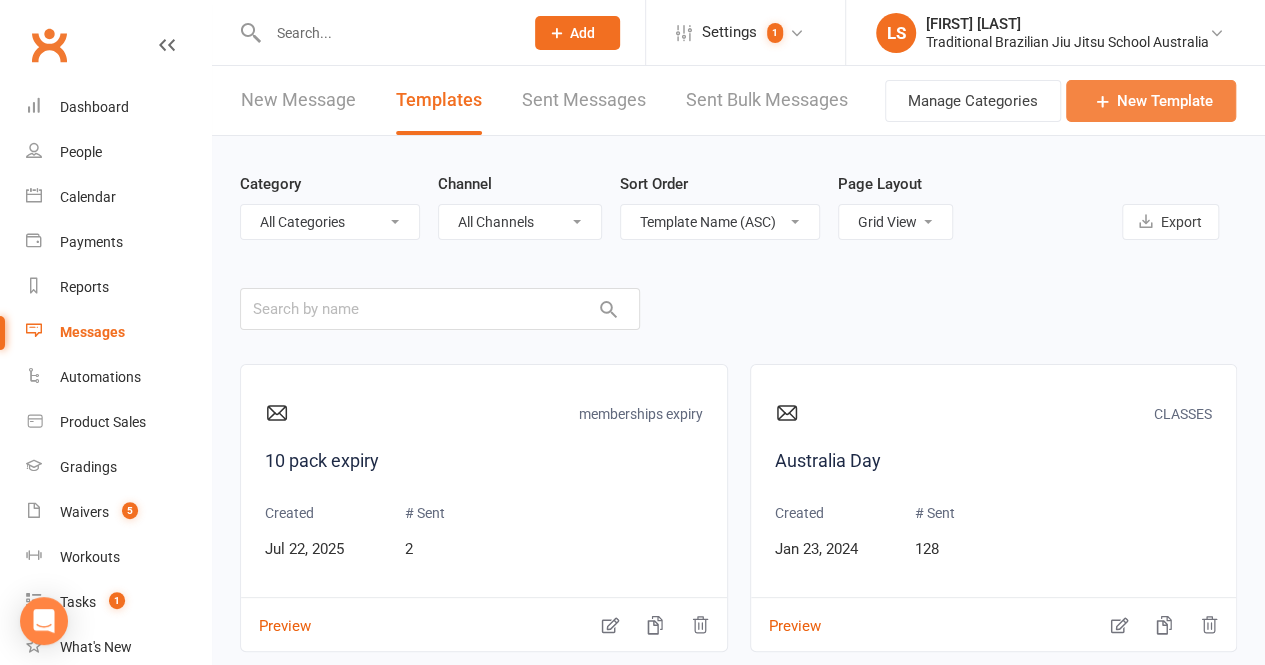click at bounding box center (1103, 101) 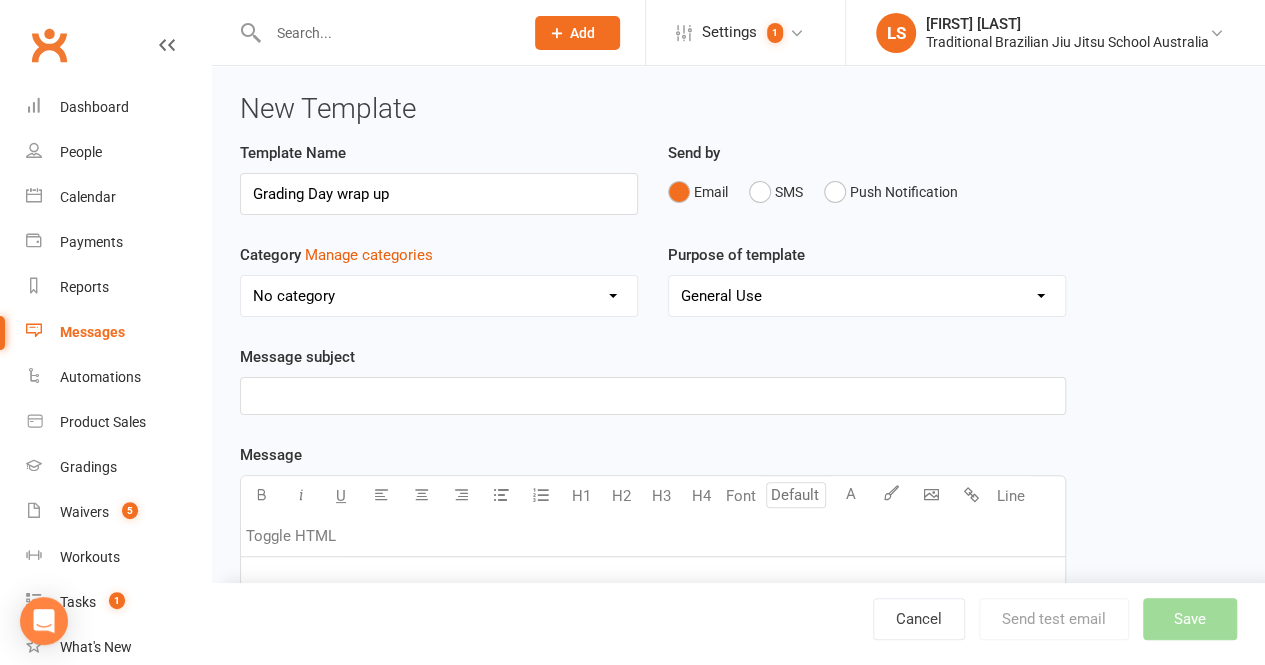 type on "Grading Day wrap up" 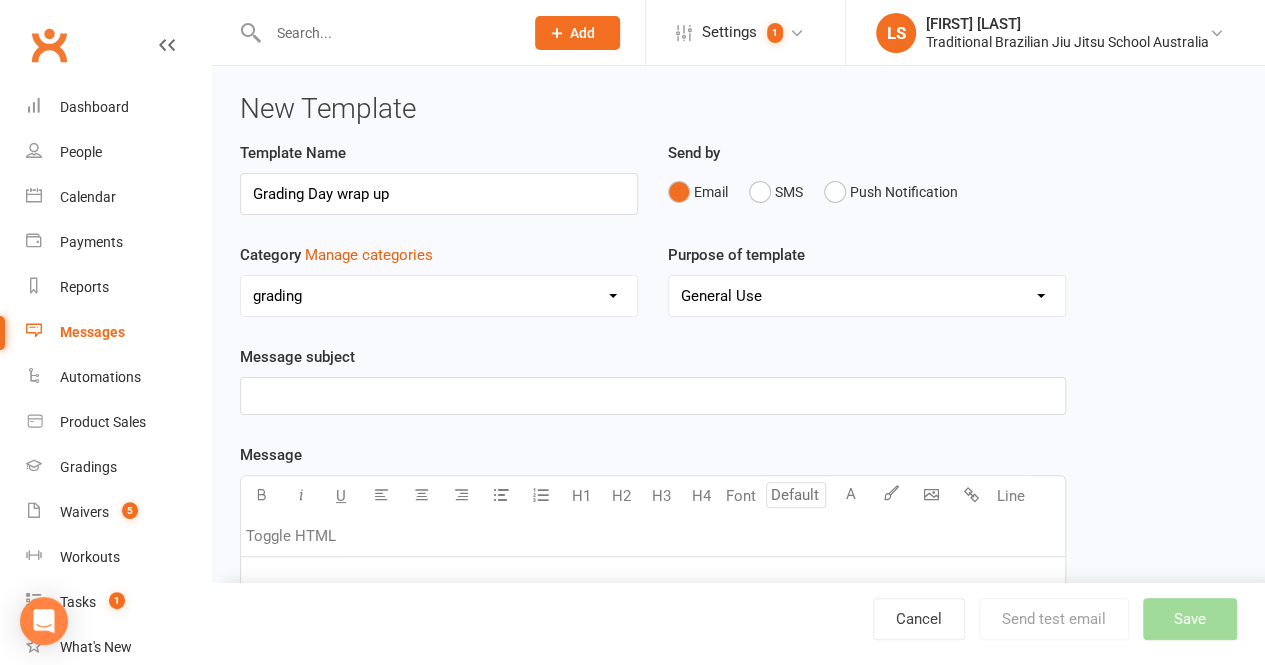 click on "No category CANCELATION CLASSES FREE TRIAL General grading membership hold memberships expiry New Member payment" at bounding box center (439, 296) 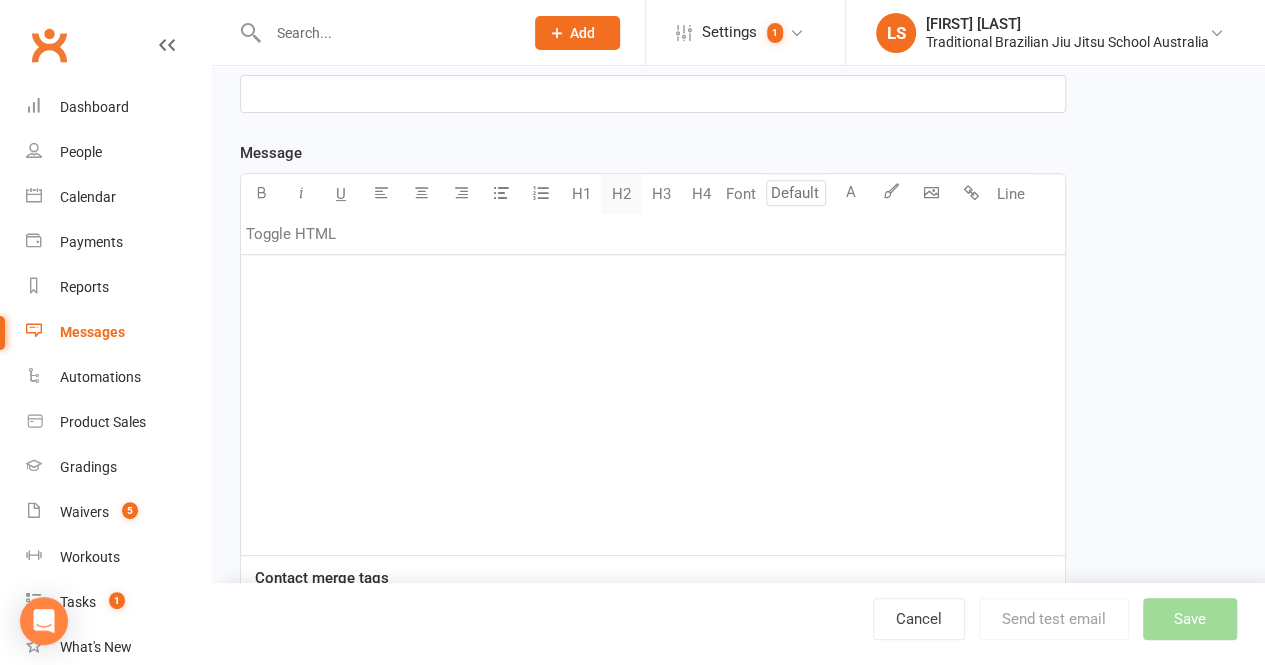 scroll, scrollTop: 357, scrollLeft: 0, axis: vertical 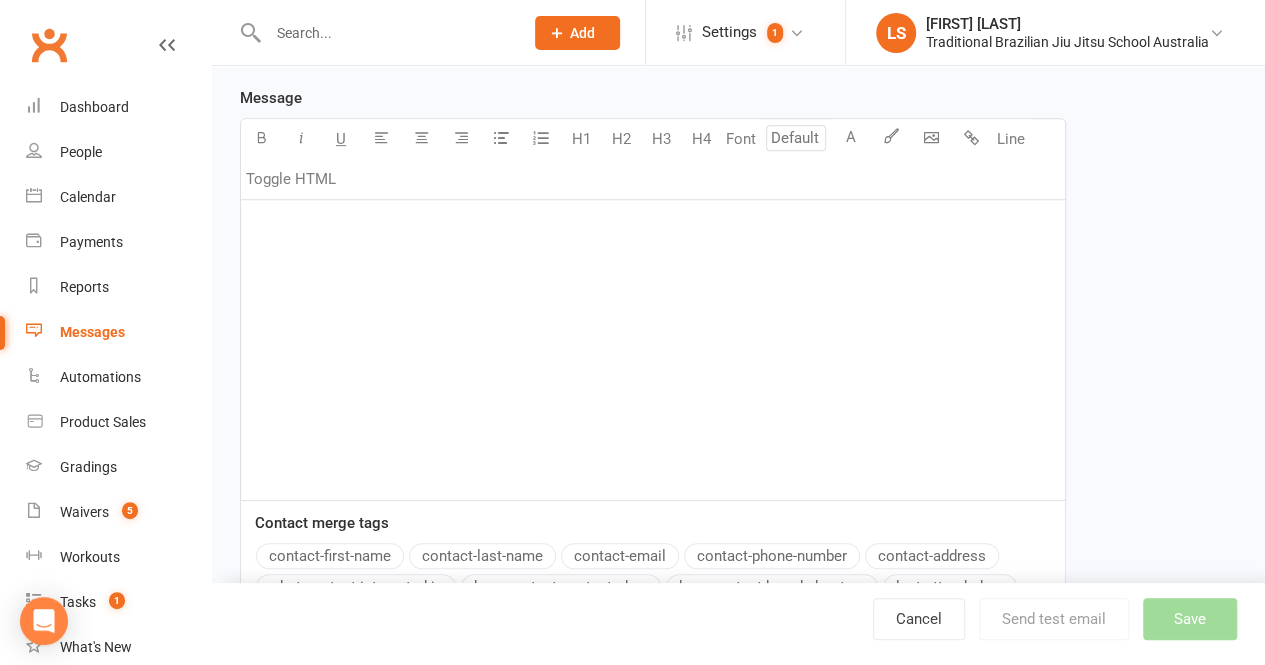 click on "﻿" at bounding box center (653, 225) 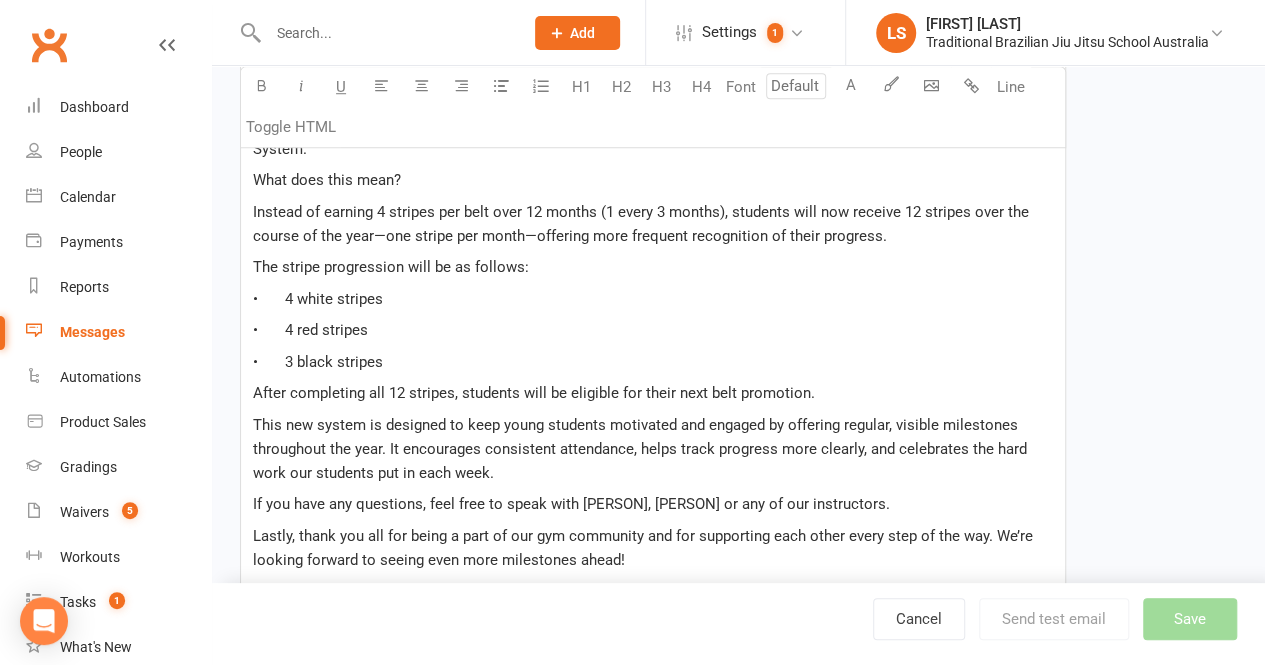 scroll, scrollTop: 760, scrollLeft: 0, axis: vertical 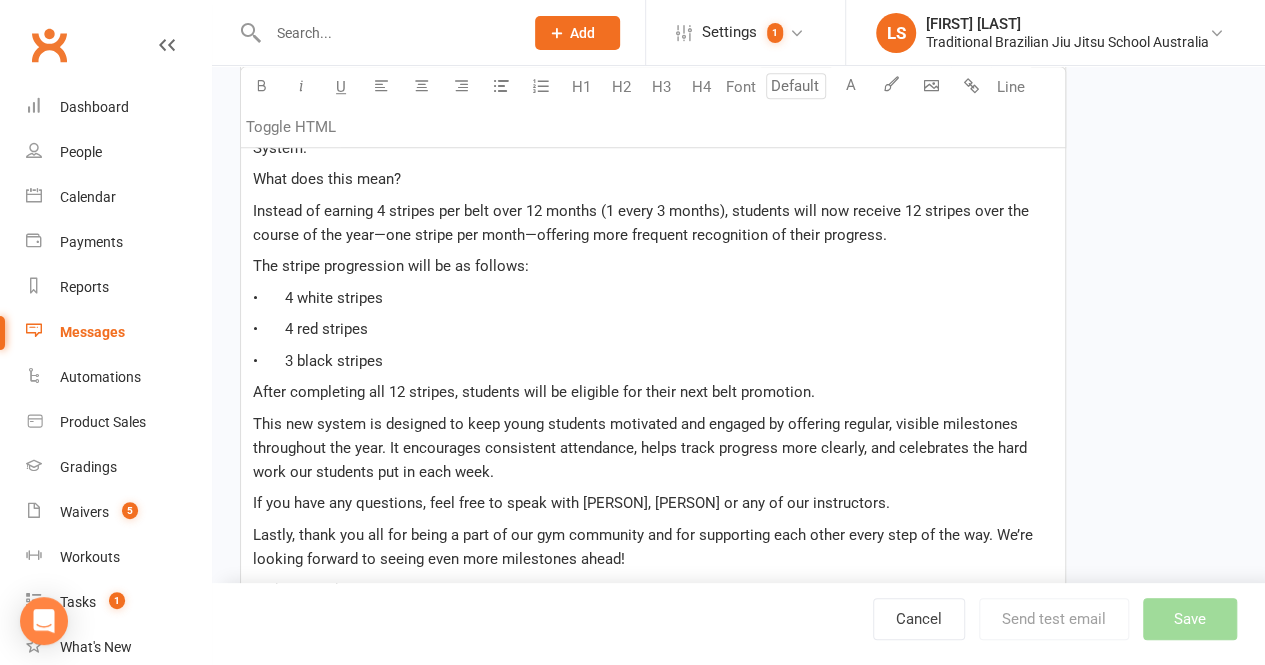 click on "•	3 black stripes" at bounding box center (318, 361) 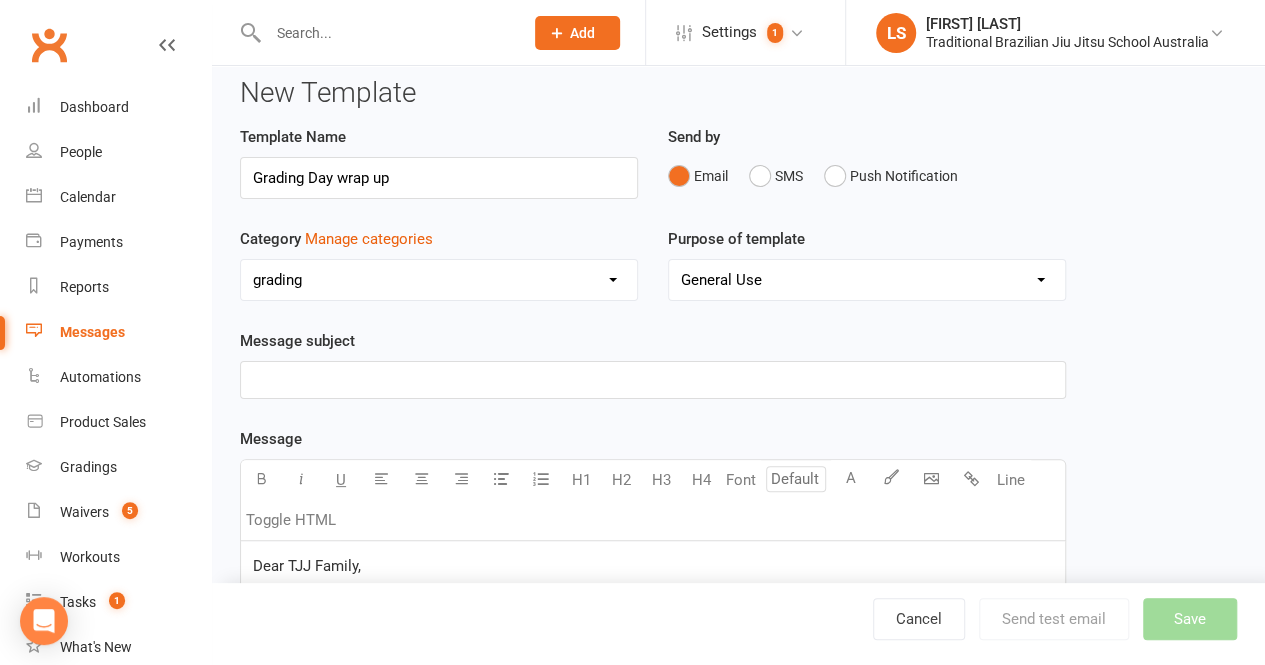 scroll, scrollTop: 13, scrollLeft: 0, axis: vertical 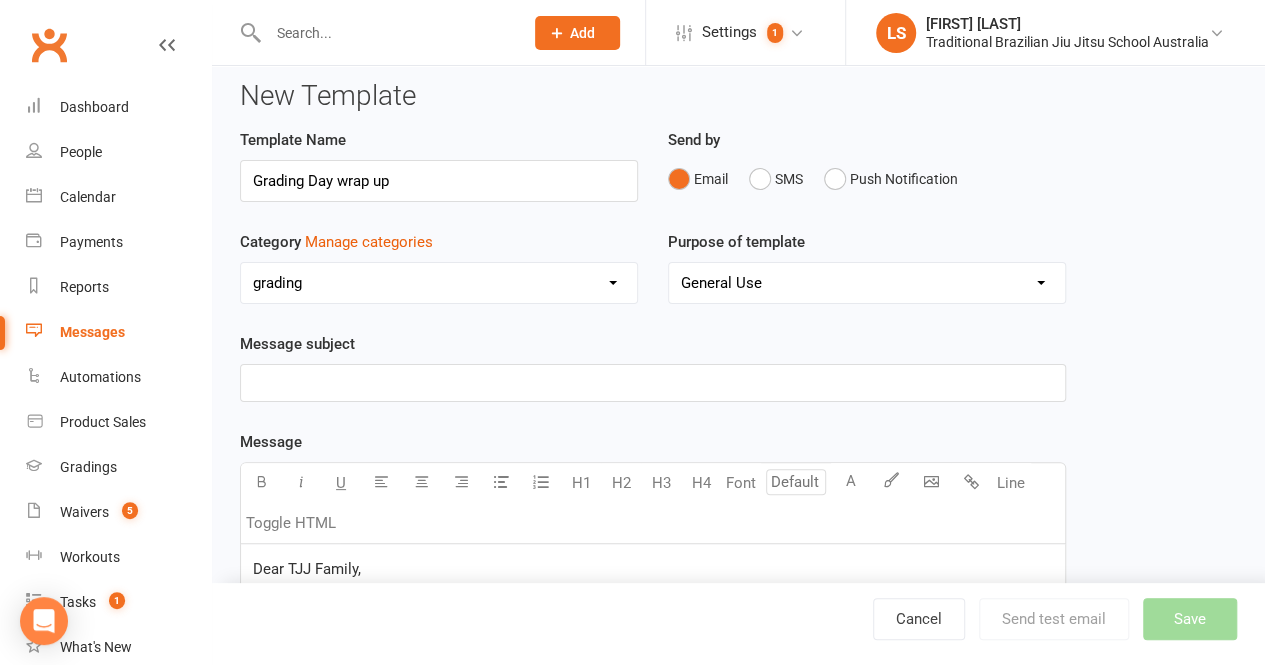 click on "﻿" at bounding box center (653, 383) 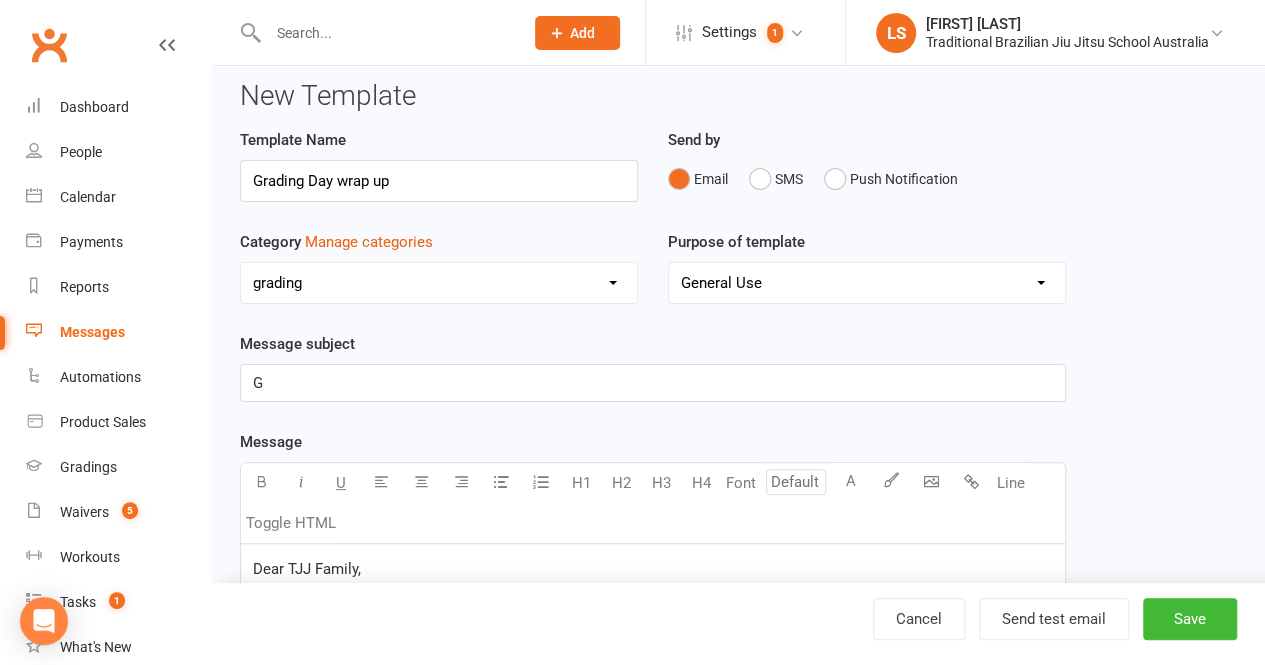 type 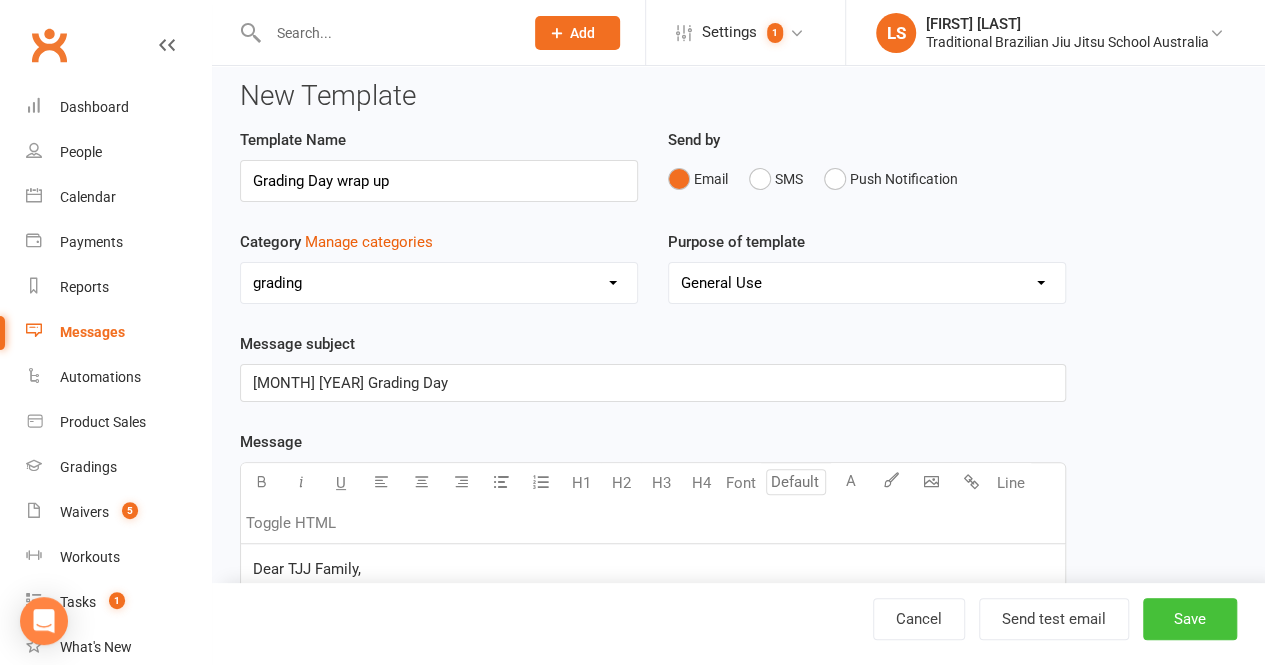 click on "Save" at bounding box center (1190, 619) 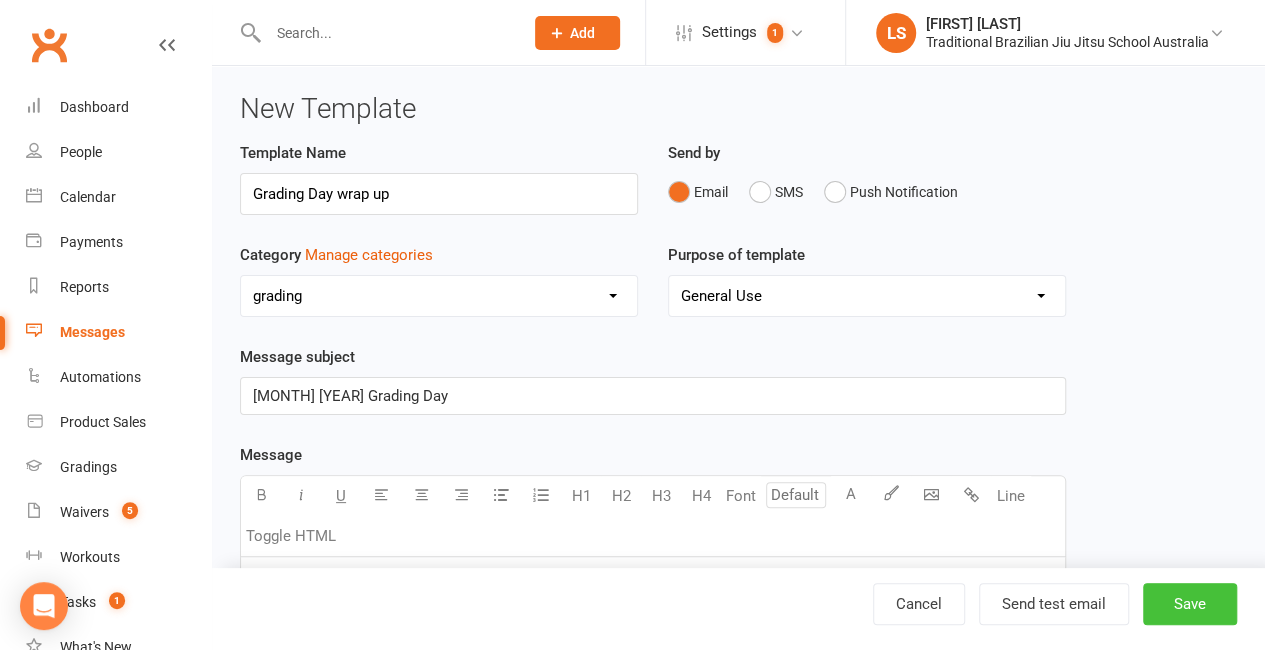 select on "grid" 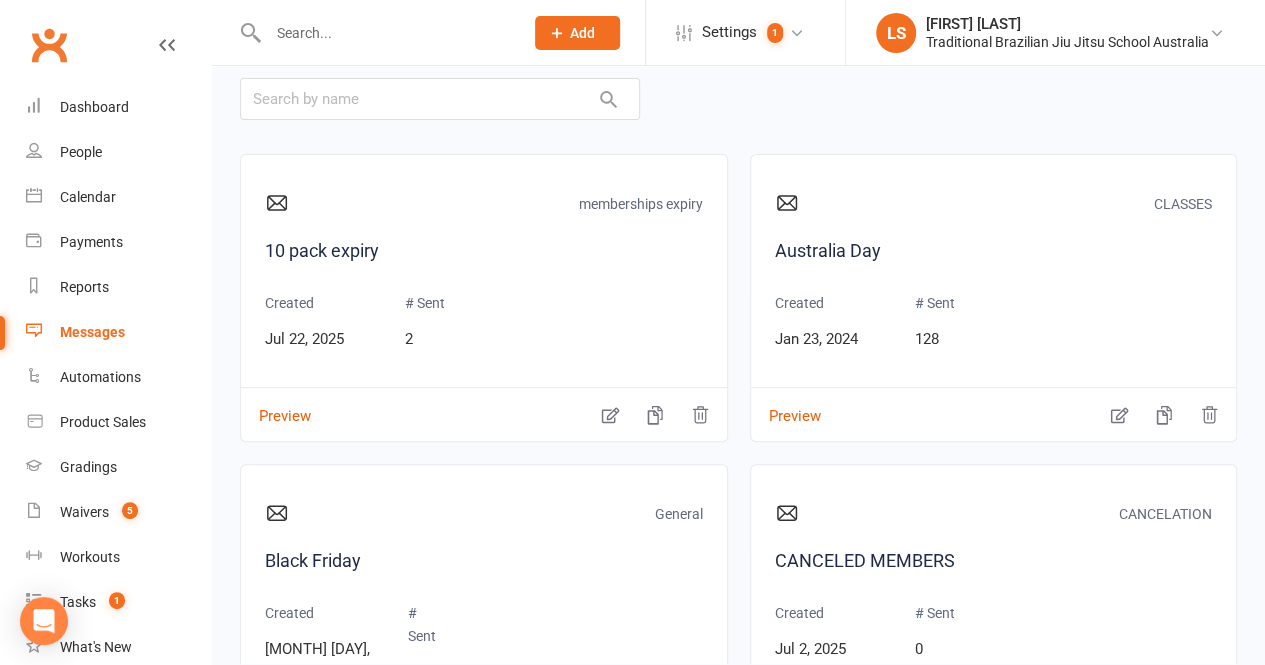 scroll, scrollTop: 264, scrollLeft: 0, axis: vertical 